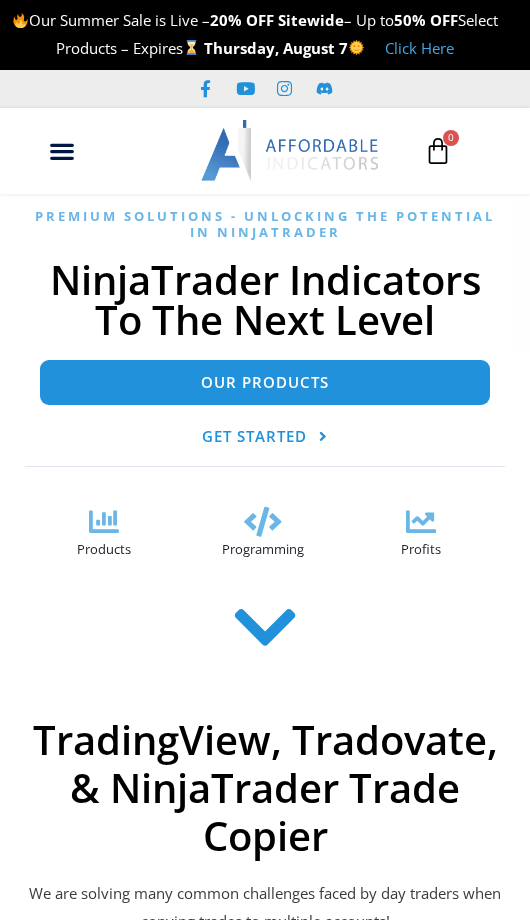 scroll, scrollTop: 0, scrollLeft: 0, axis: both 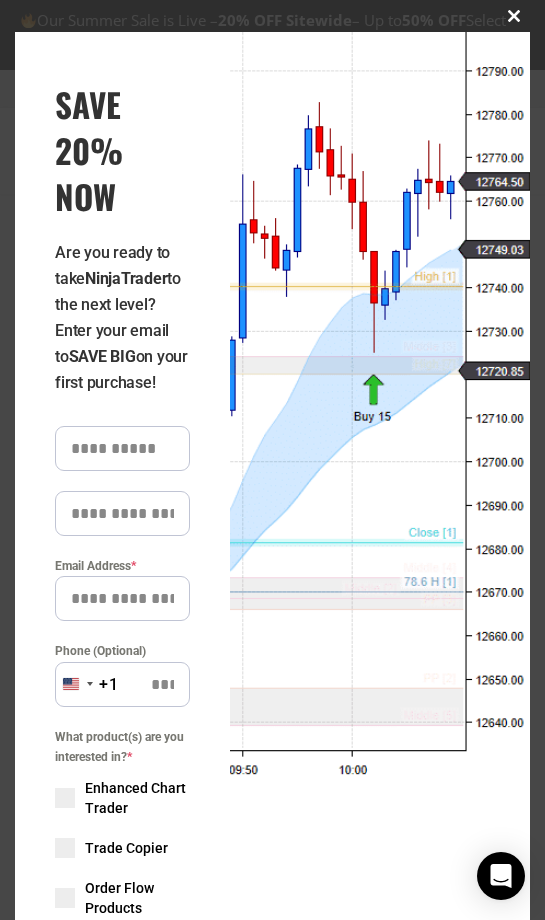 click at bounding box center [514, 16] 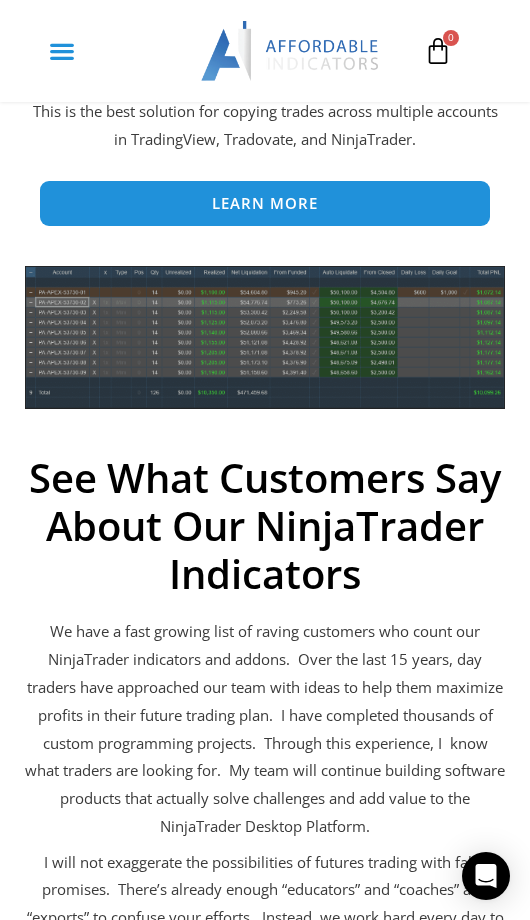 scroll, scrollTop: 900, scrollLeft: 0, axis: vertical 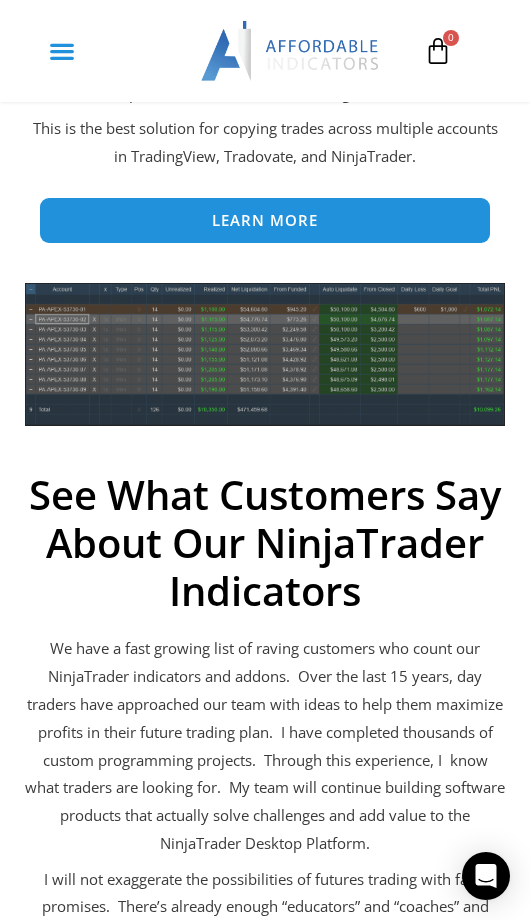 click 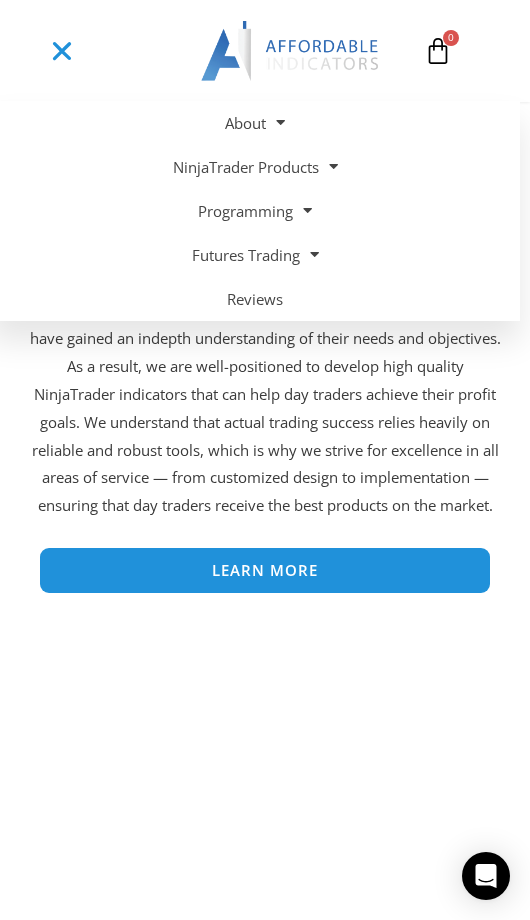 scroll, scrollTop: 4398, scrollLeft: 0, axis: vertical 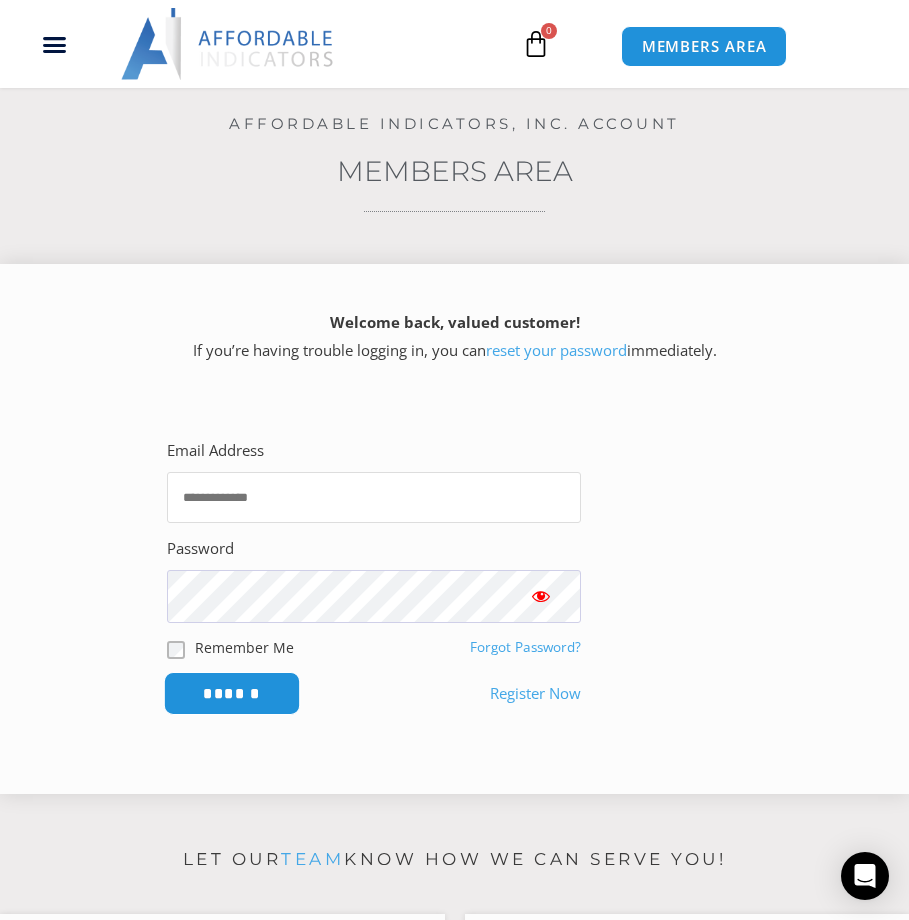 type on "**********" 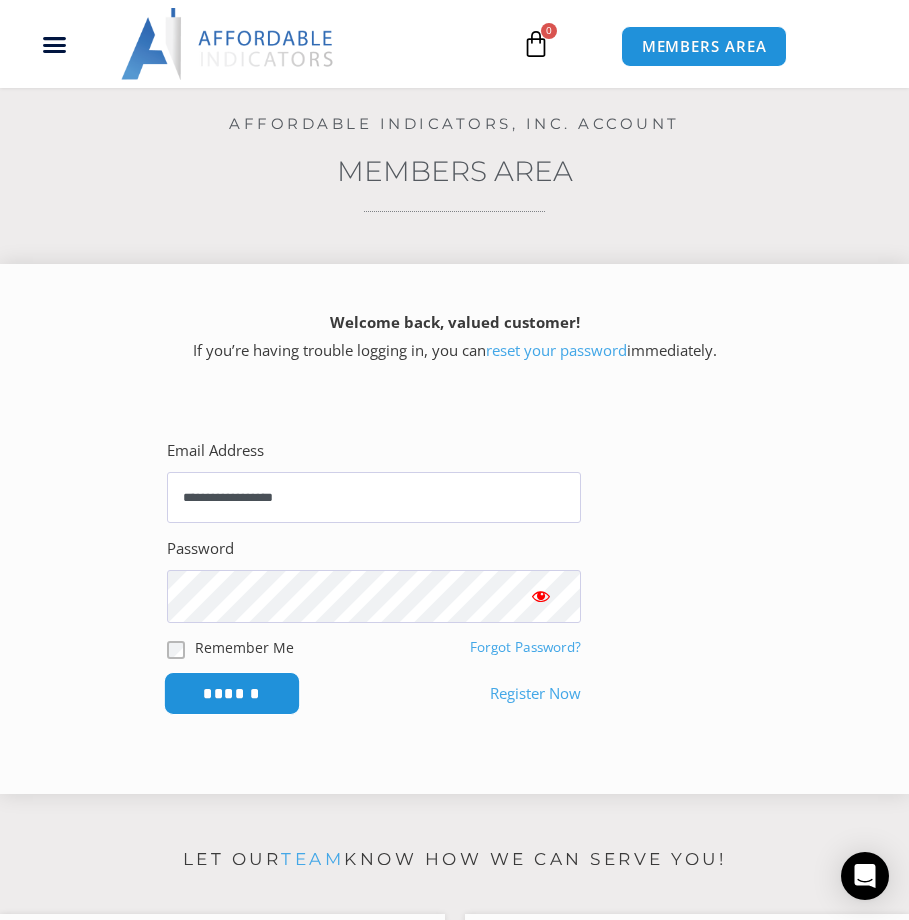 click on "******" at bounding box center (232, 693) 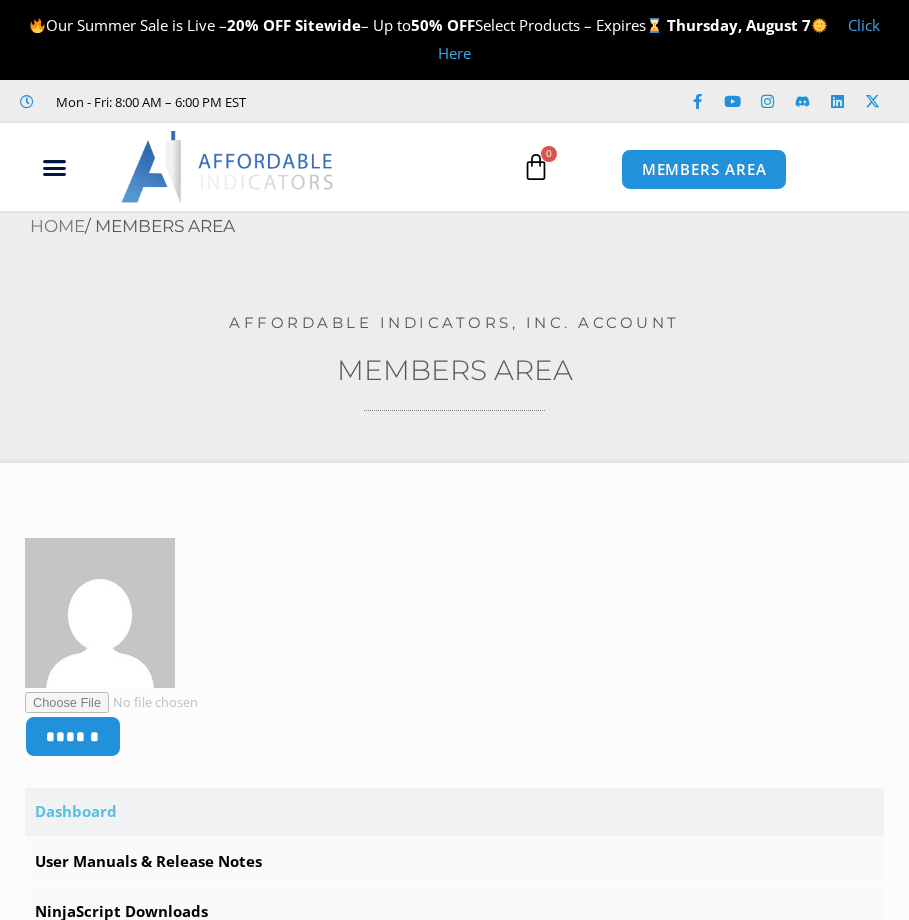 scroll, scrollTop: 0, scrollLeft: 0, axis: both 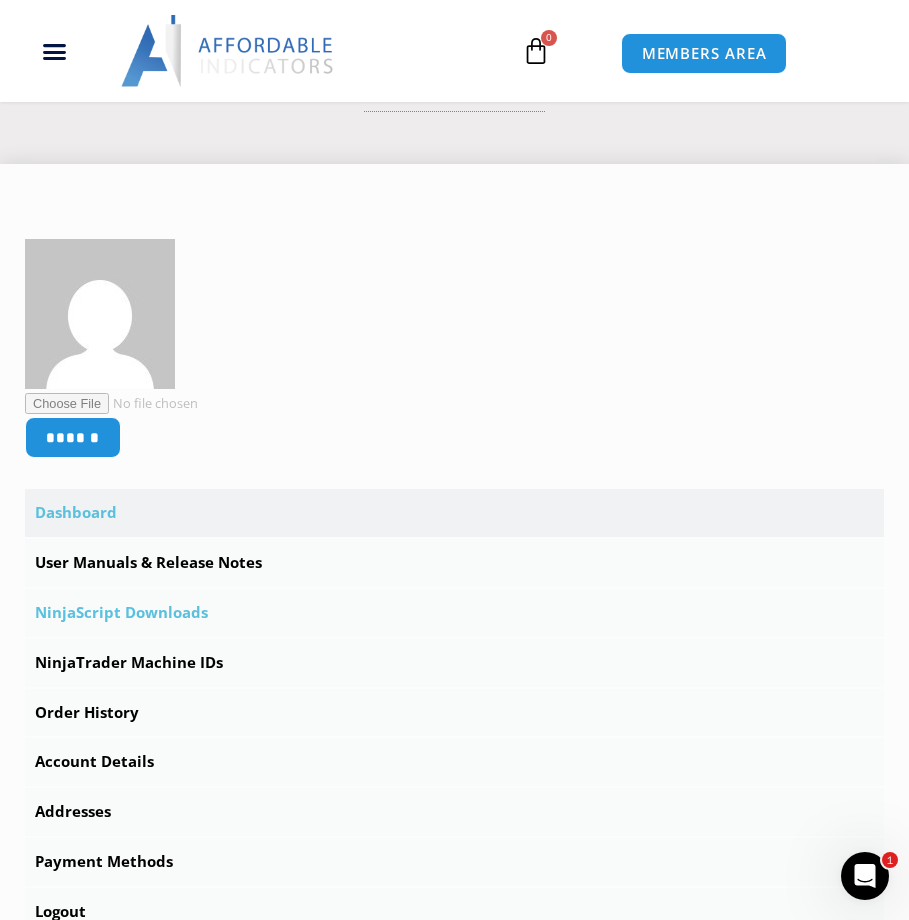 click on "NinjaScript Downloads" at bounding box center [454, 613] 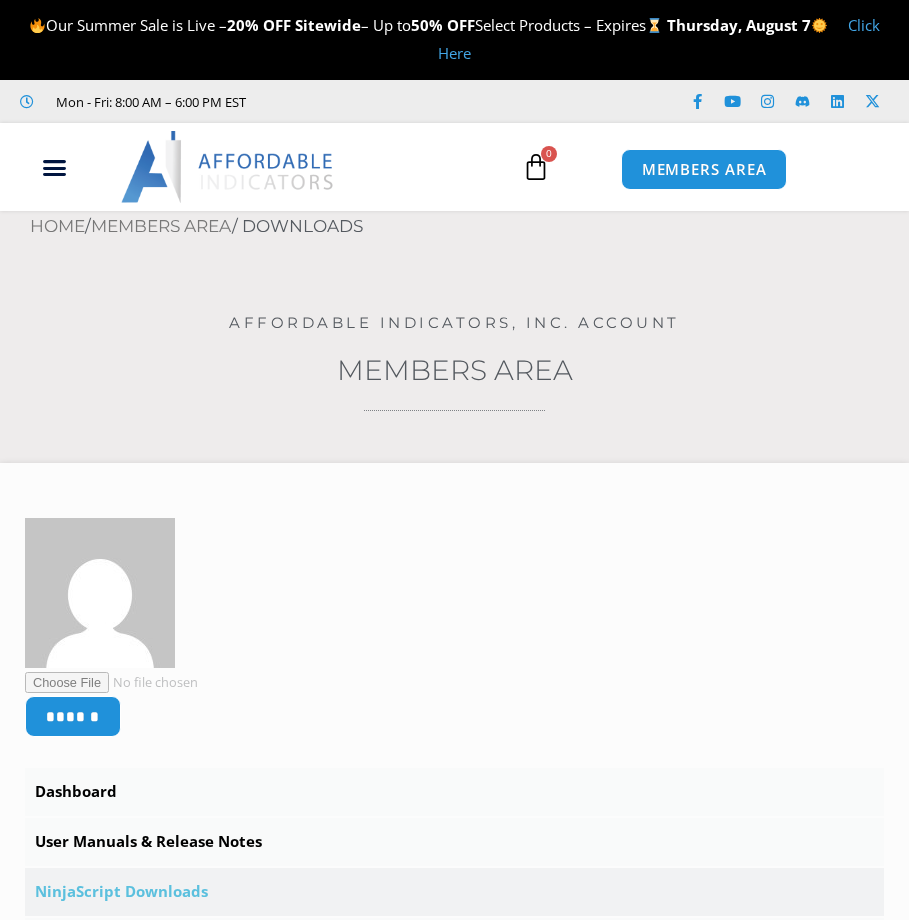 scroll, scrollTop: 0, scrollLeft: 0, axis: both 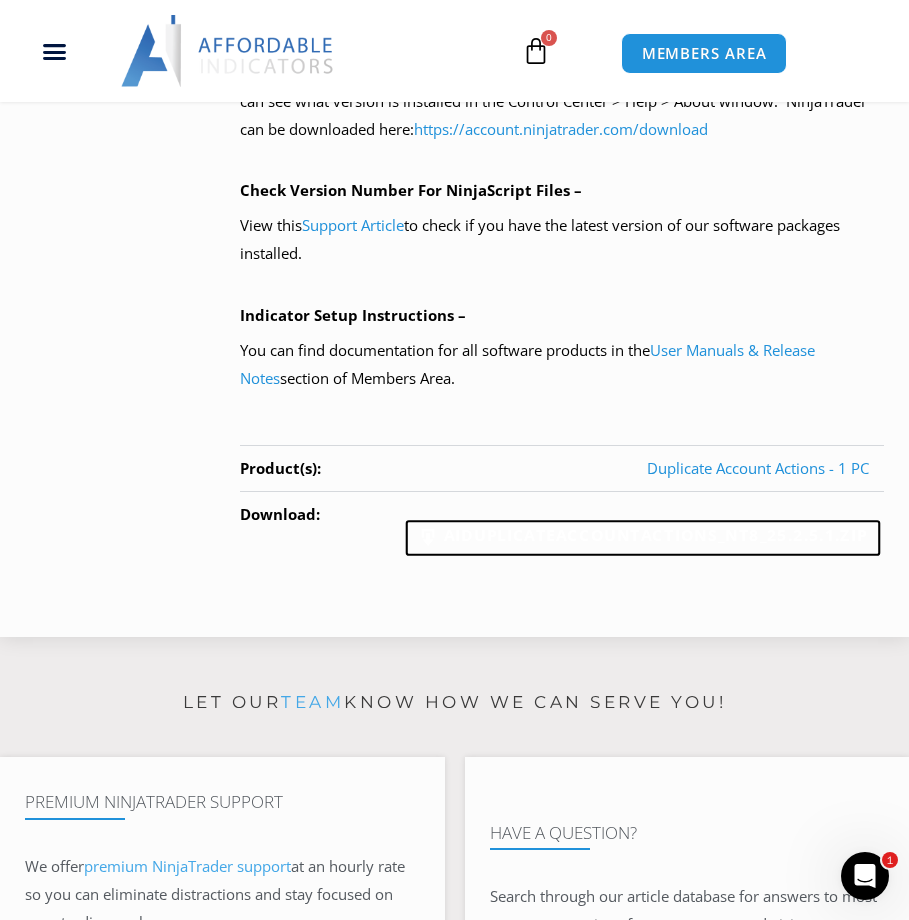 click on "AIDuplicateAccountActions_NT8_25.2.5.1.zip" at bounding box center (643, 539) 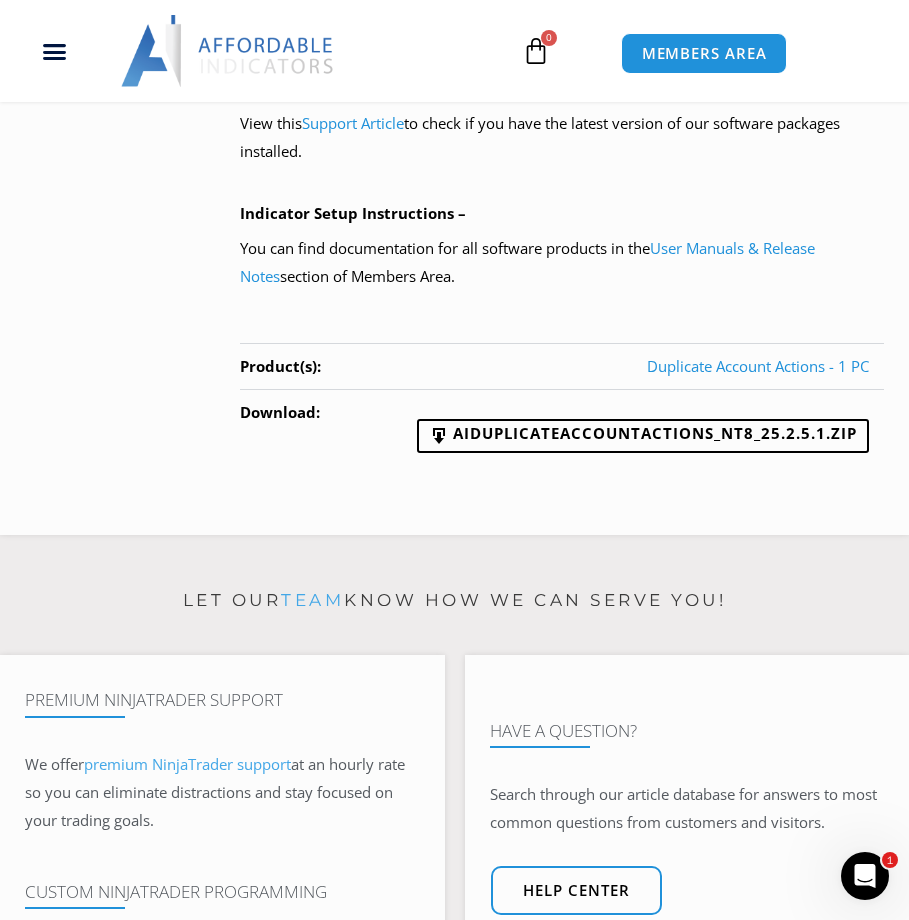 scroll, scrollTop: 1899, scrollLeft: 0, axis: vertical 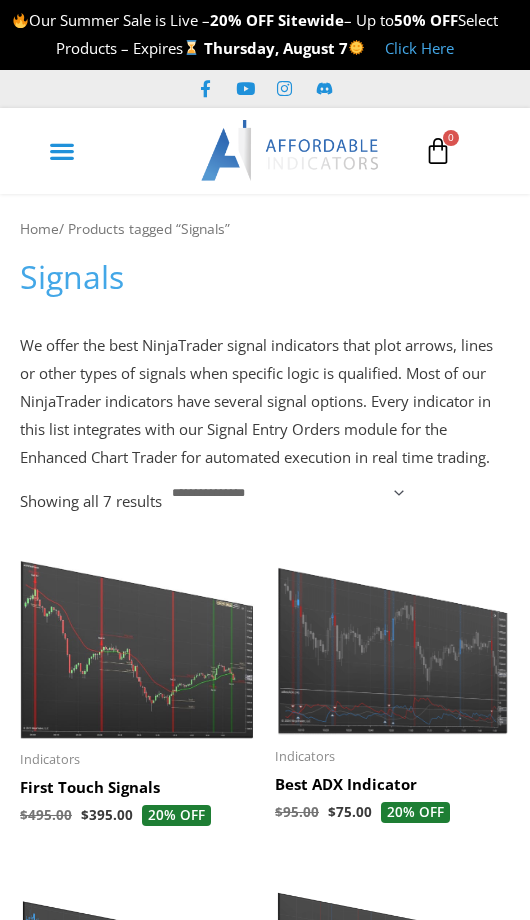 click 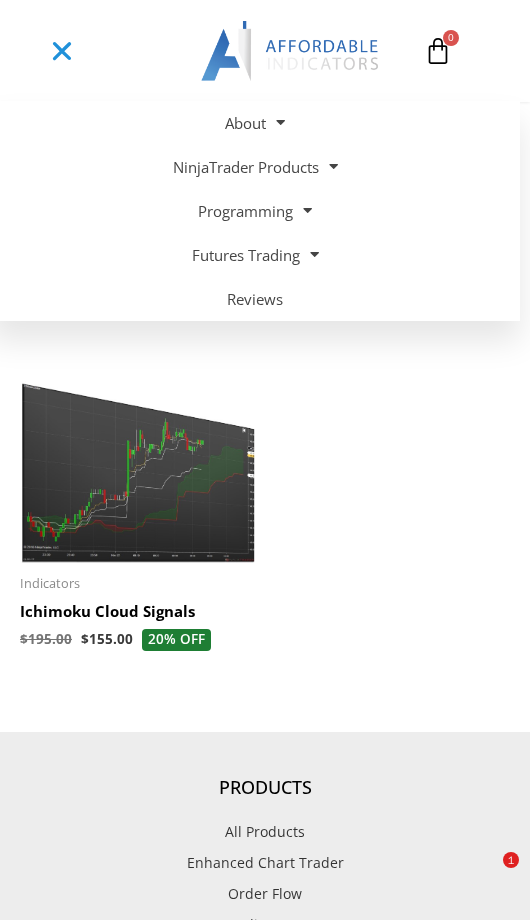 scroll, scrollTop: 1103, scrollLeft: 0, axis: vertical 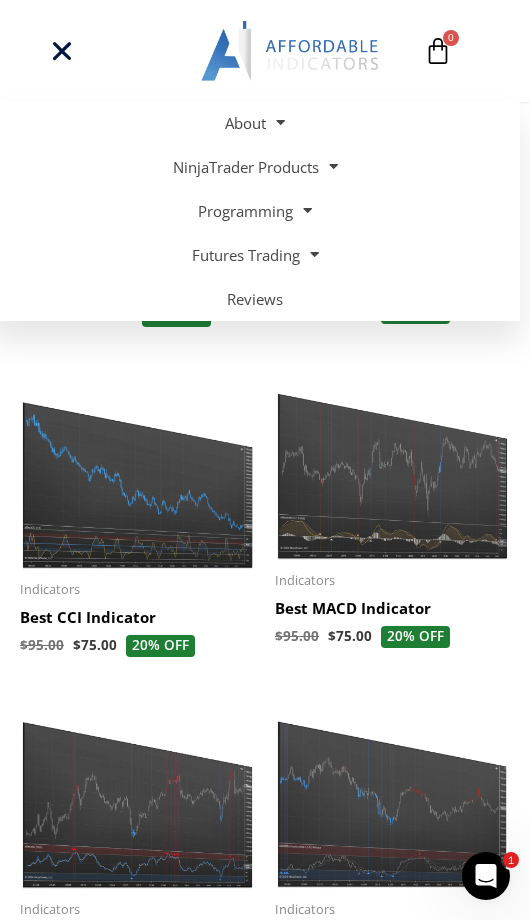 click at bounding box center (486, 876) 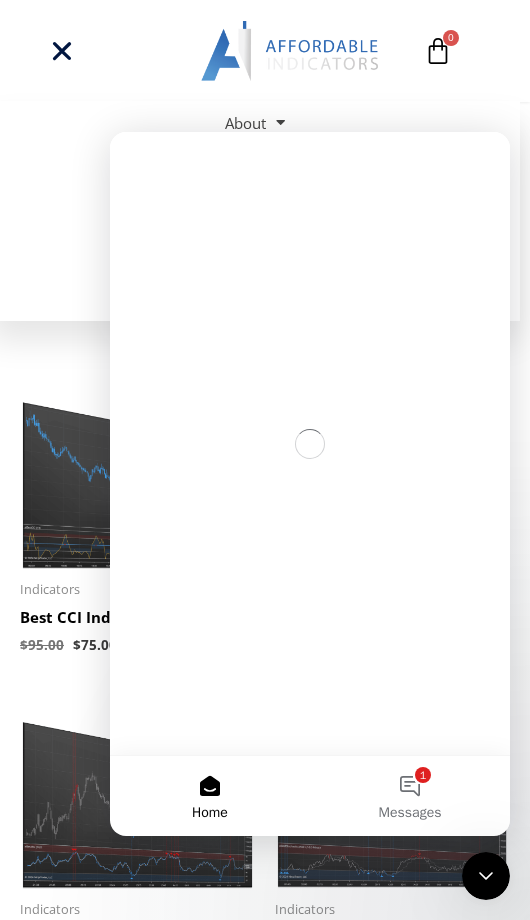 scroll, scrollTop: 0, scrollLeft: 0, axis: both 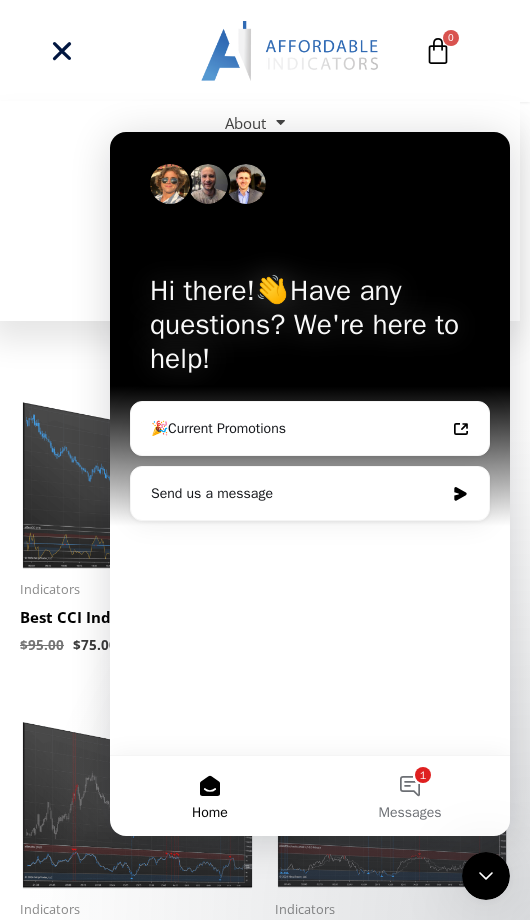 click on "Home" at bounding box center (210, 796) 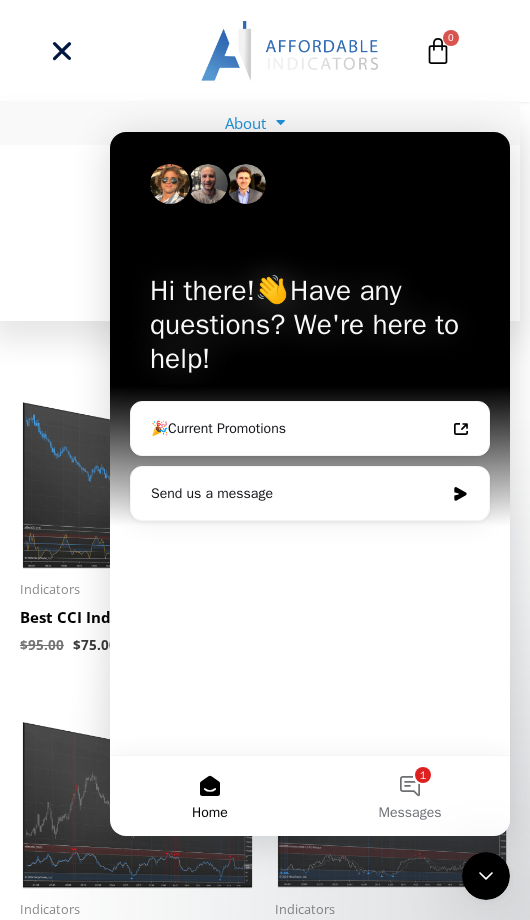 click 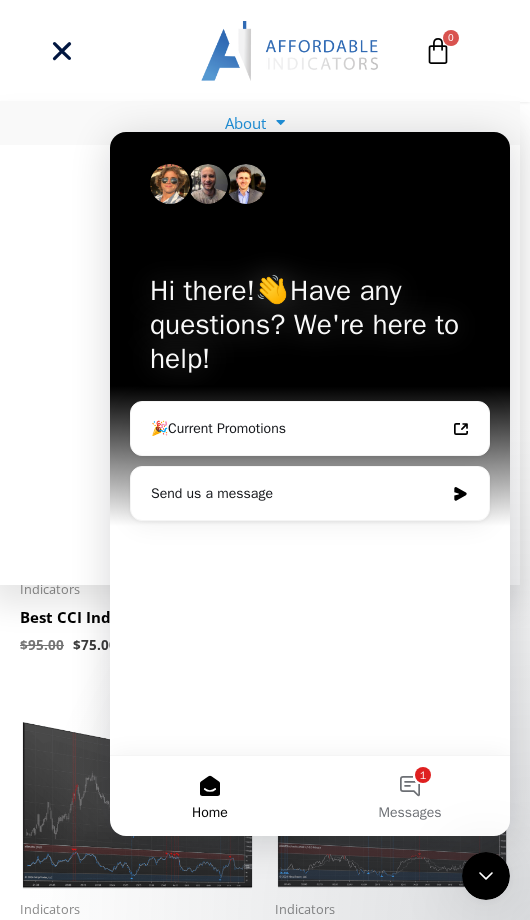 click 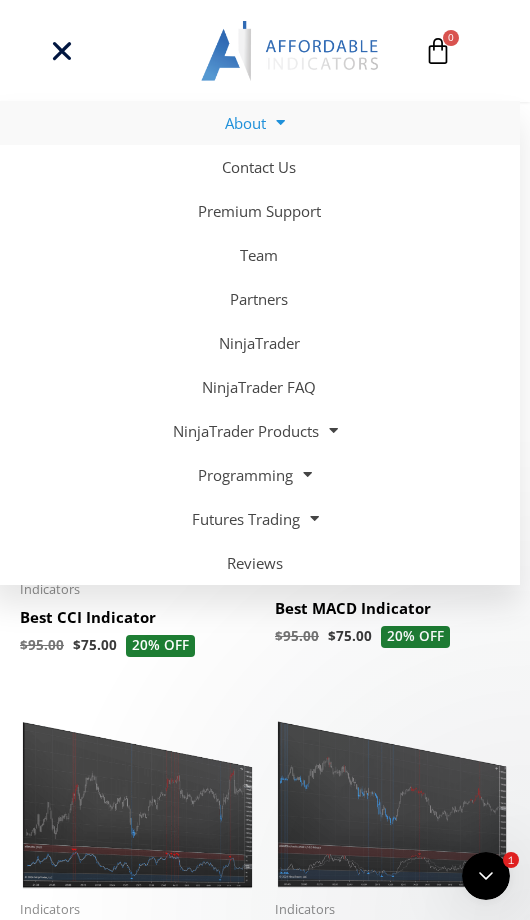scroll, scrollTop: 0, scrollLeft: 0, axis: both 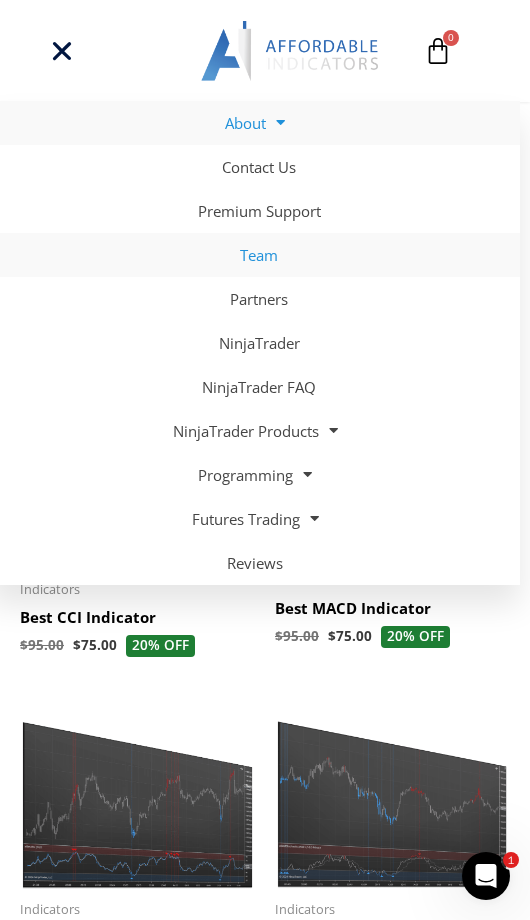 click on "Team" 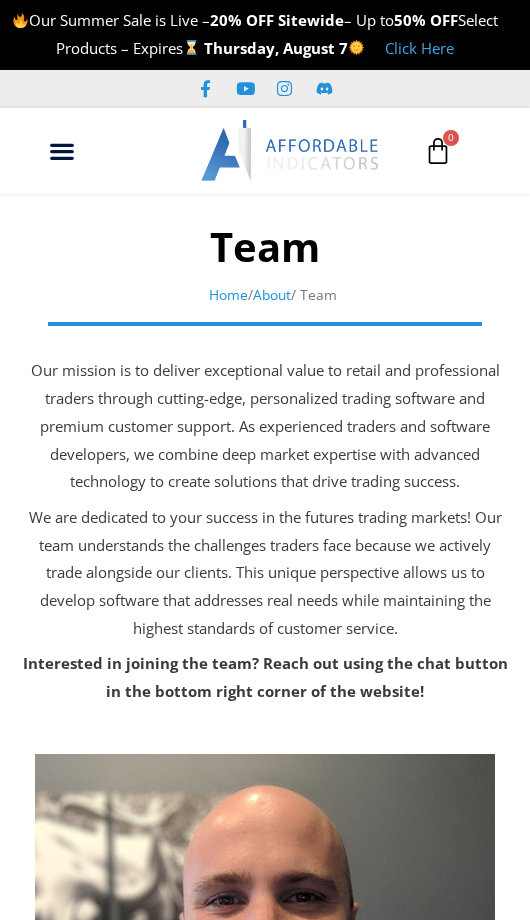 scroll, scrollTop: 0, scrollLeft: 0, axis: both 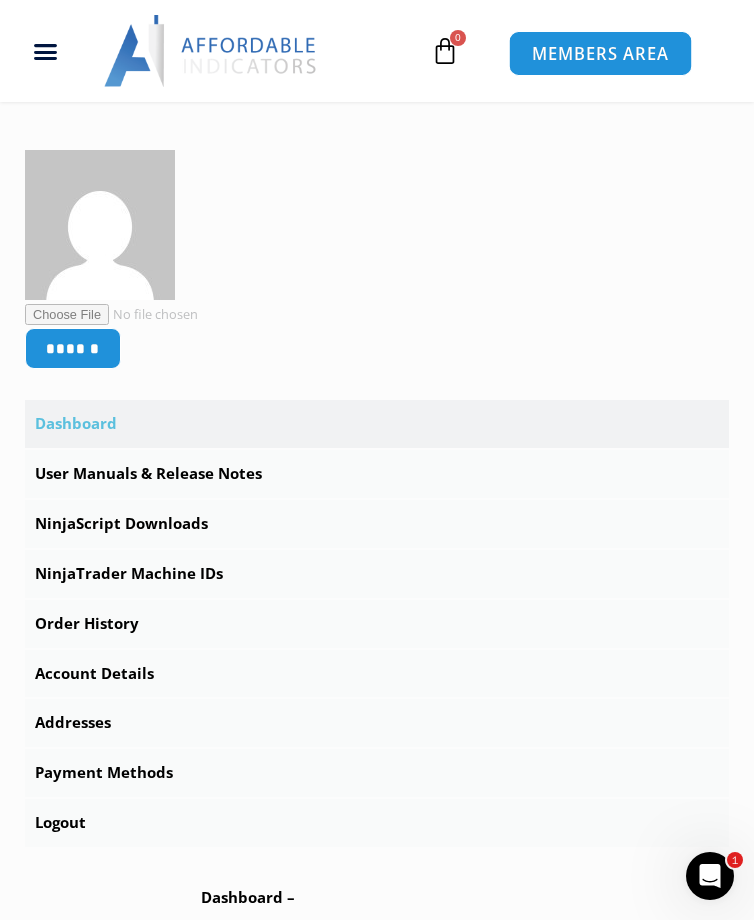 click on "MEMBERS AREA" at bounding box center (600, 53) 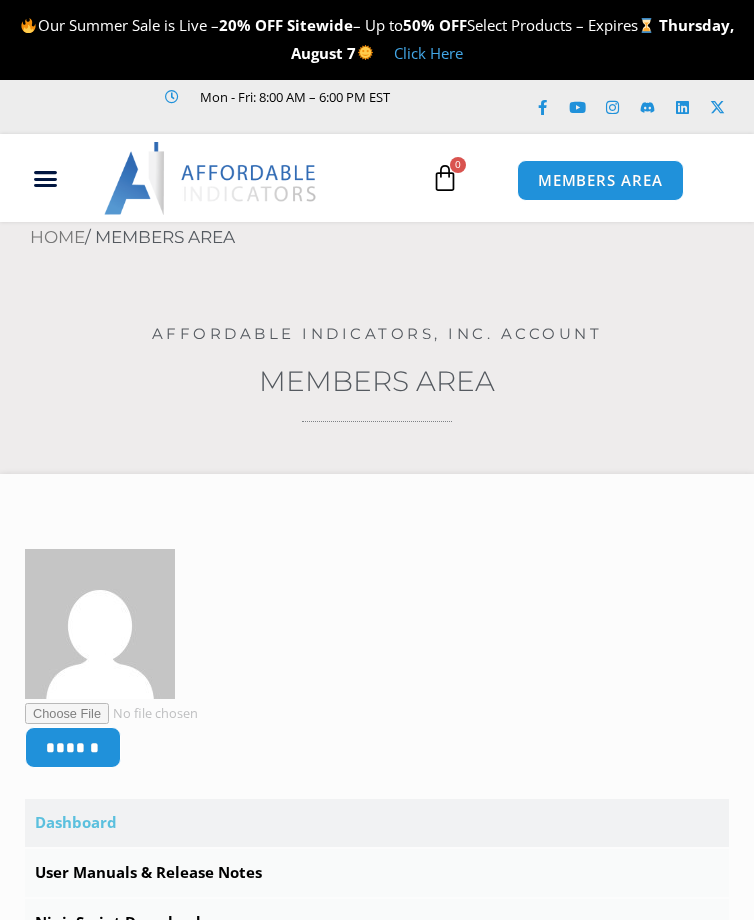 scroll, scrollTop: 0, scrollLeft: 0, axis: both 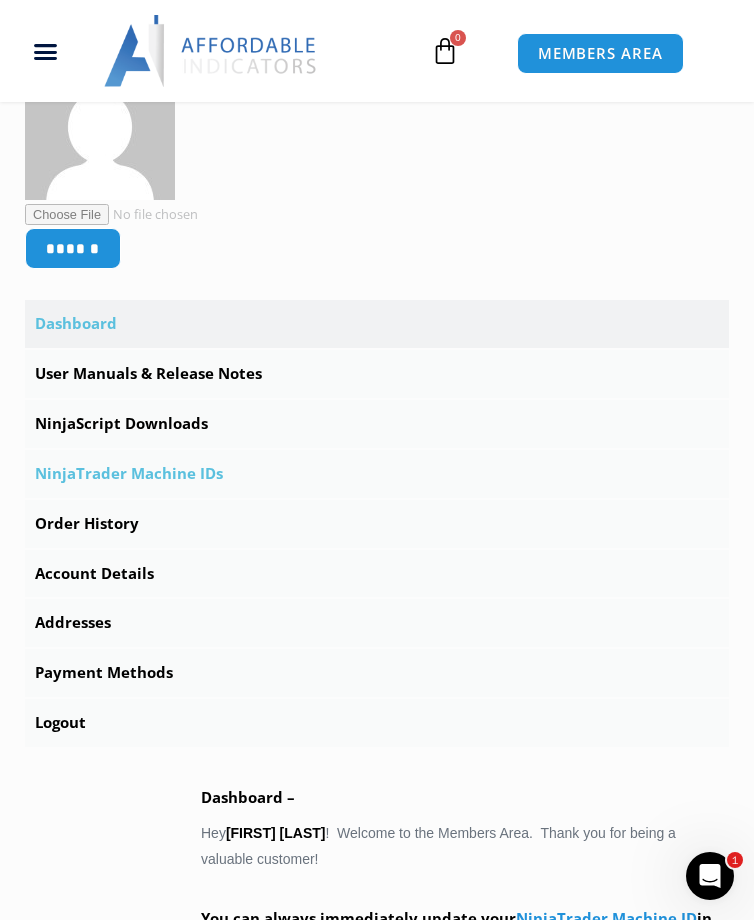 click on "NinjaTrader Machine IDs" at bounding box center [377, 474] 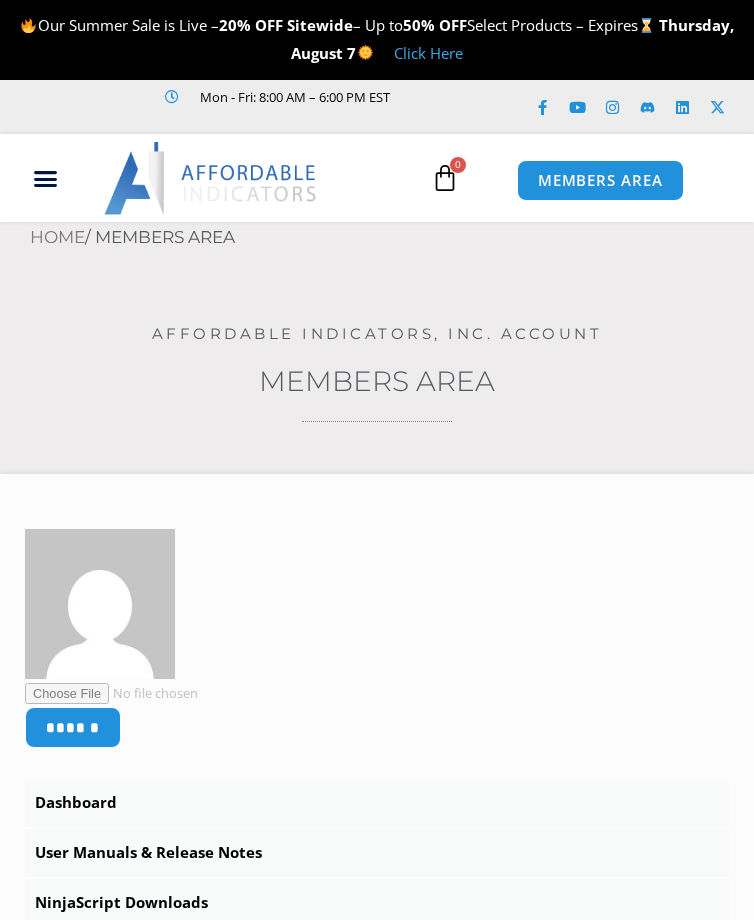 scroll, scrollTop: 0, scrollLeft: 0, axis: both 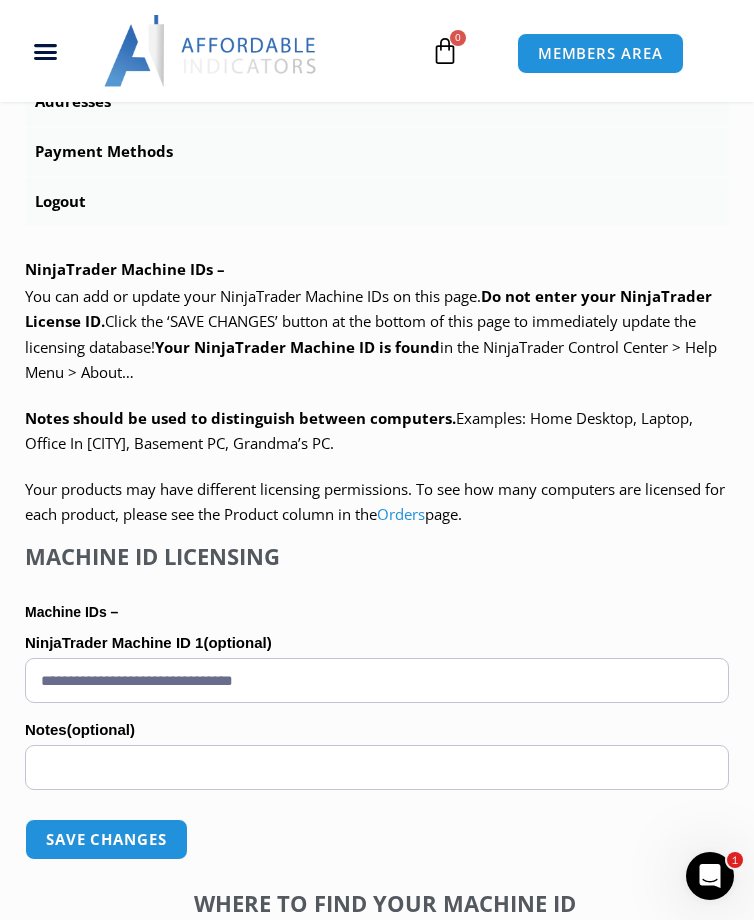 click on "**********" at bounding box center (377, 680) 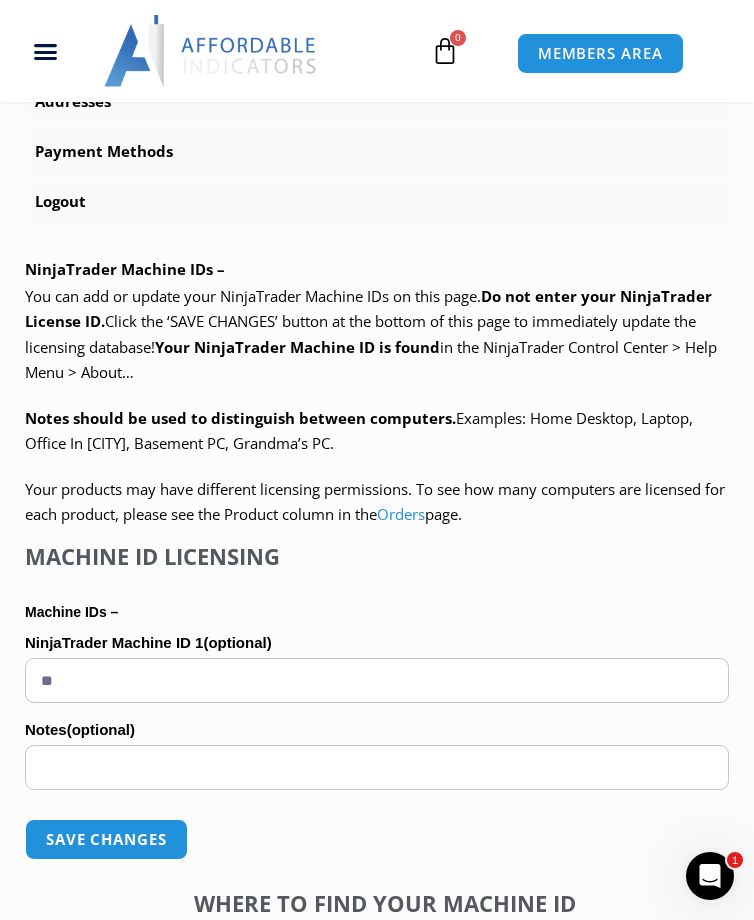 type on "*" 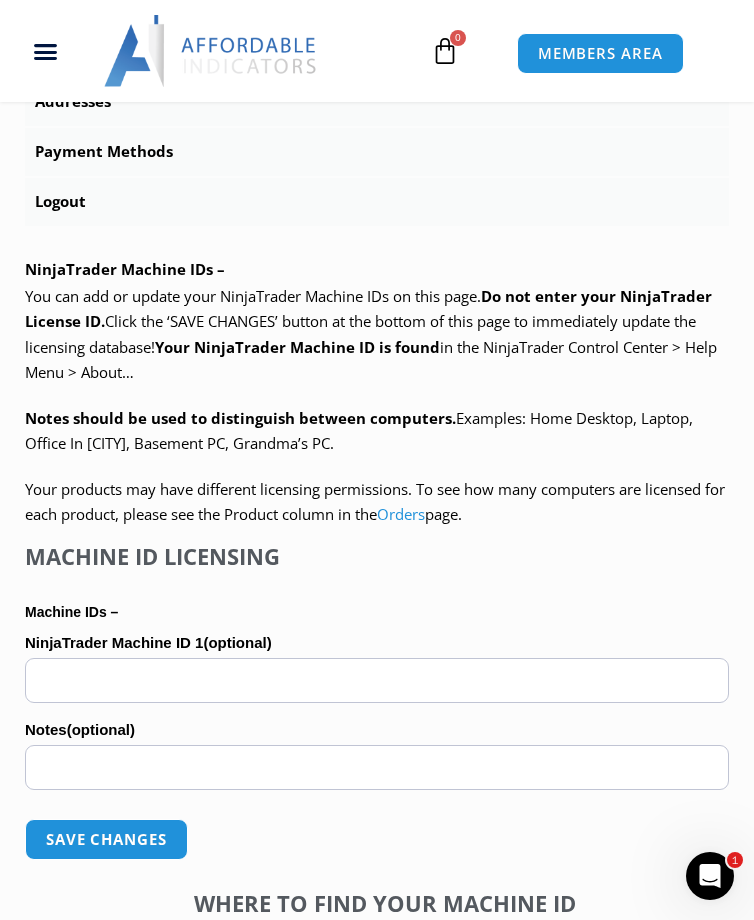 paste on "**********" 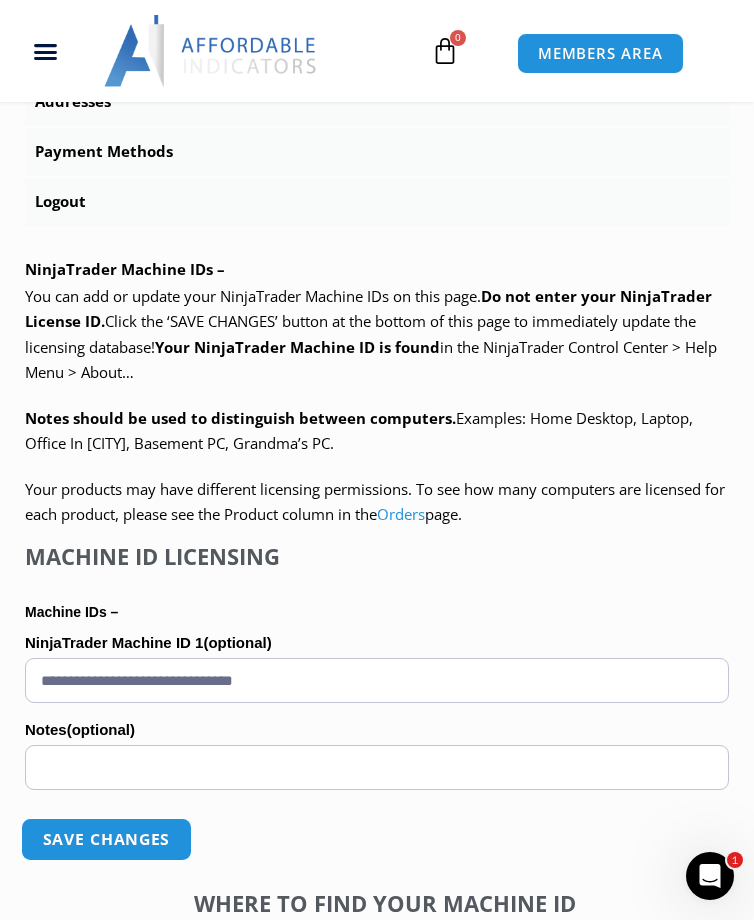 type on "**********" 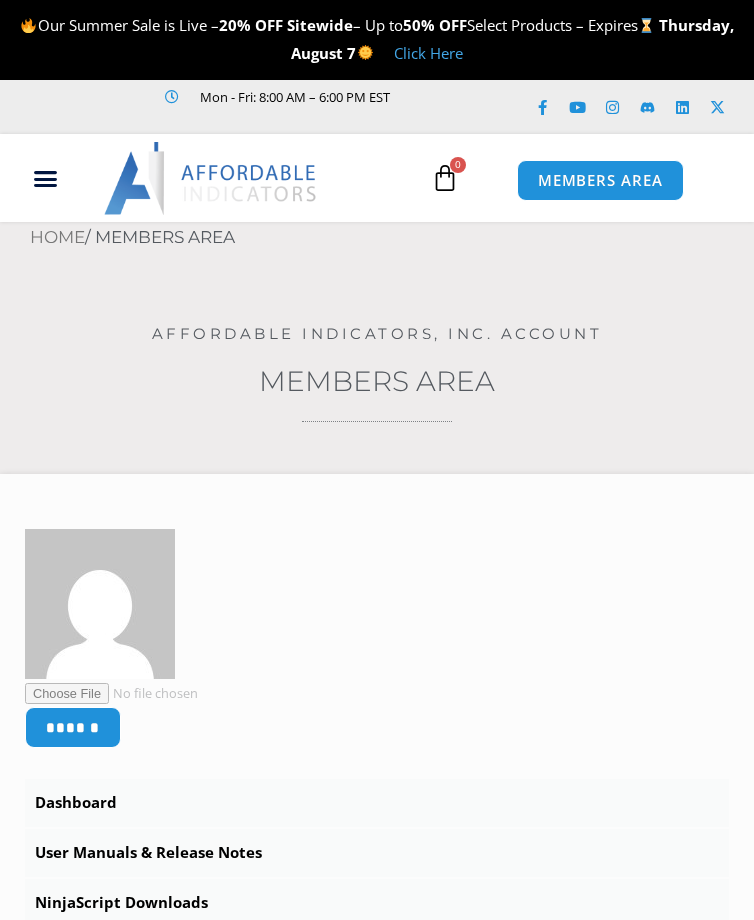 scroll, scrollTop: 0, scrollLeft: 0, axis: both 